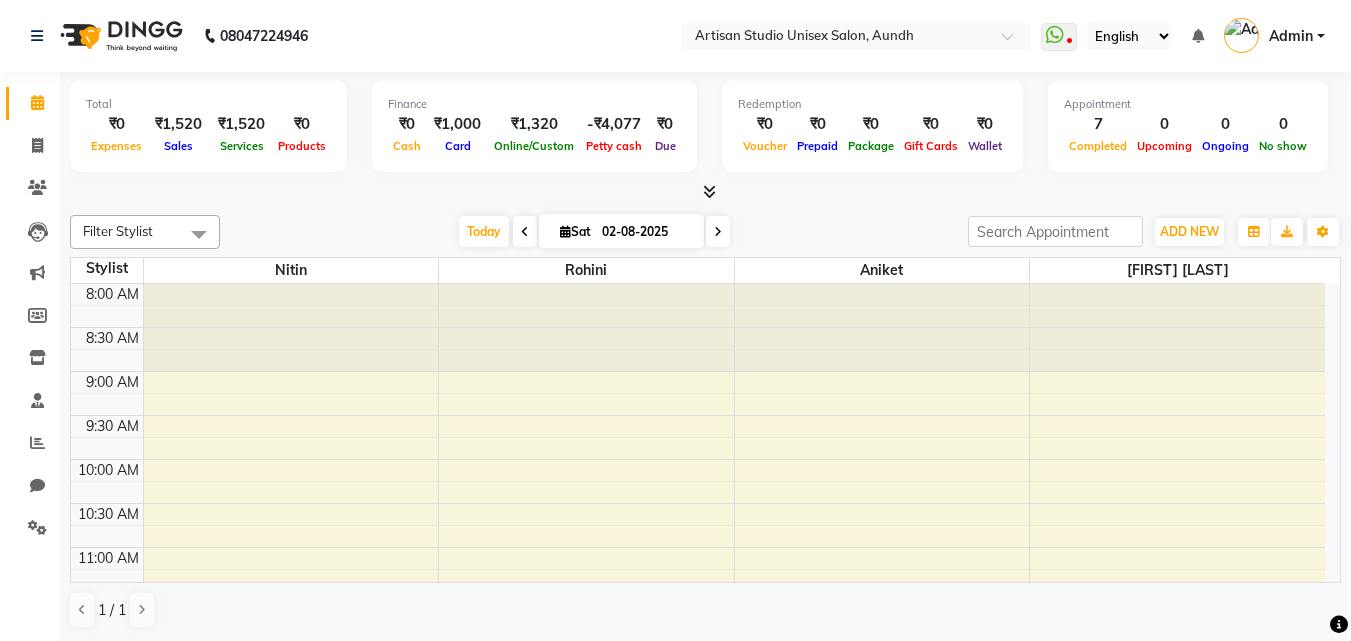 scroll, scrollTop: 0, scrollLeft: 0, axis: both 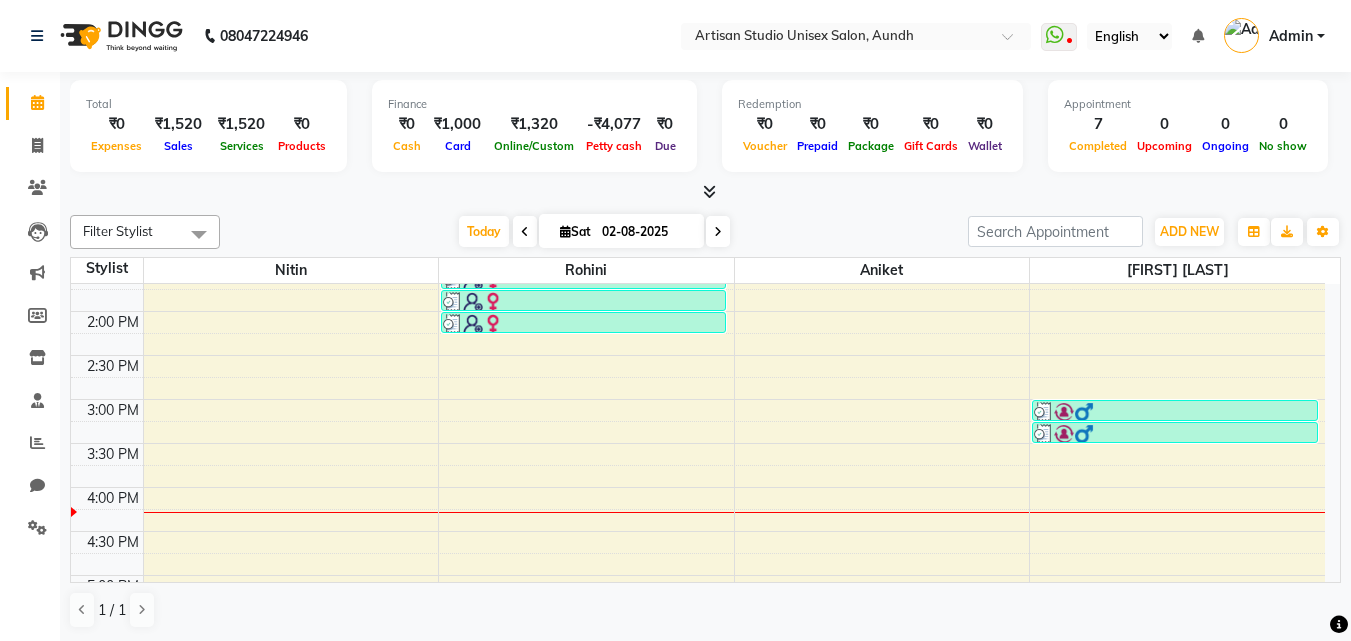 click on "[TIME] [TIME] [TIME] [TIME] [TIME] [TIME] [TIME] [TIME] [TIME] [TIME] [TIME] [TIME] [TIME] [TIME] [TIME] [TIME] [TIME] [TIME] [TIME] [TIME] [TIME] [TIME] [TIME] [TIME] [TIME] [TIME] [TIME] [TIME]     [FIRST] [LAST], TK02, [TIME]-[TIME], [SERVICE] - [SERVICE]     [FIRST] [LAST], TK02, [TIME]-[TIME], [SERVICE] - [SERVICE]     [FIRST] [LAST], TK02, [TIME]-[TIME], [SERVICE] - [SERVICE]     [FIRST] [LAST], TK02, [TIME]-[TIME], [SERVICE] - [SERVICE]     [FIRST] [LAST], TK01, [TIME]-[TIME], [SERVICE] - [SERVICE]     [LAST], TK03, [TIME]-[TIME], [SERVICE] - [SERVICE]     [LAST], TK03, [TIME]-[TIME], [SERVICE] - [SERVICE]" at bounding box center (698, 399) 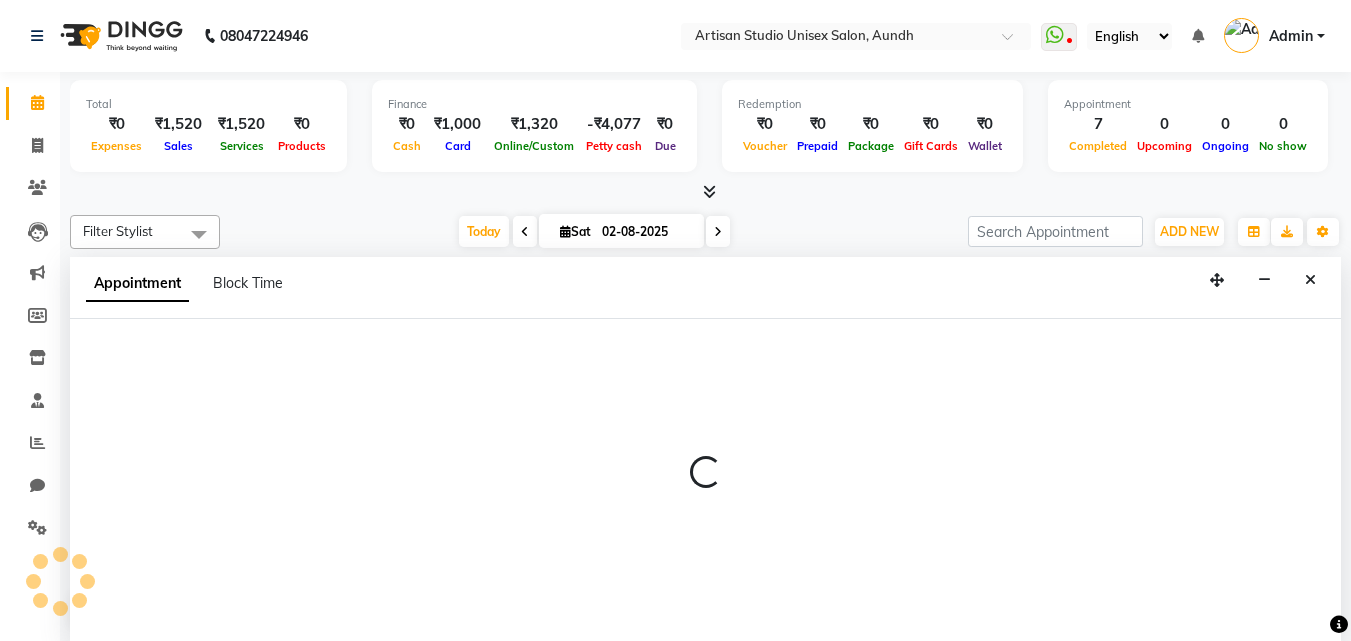 scroll, scrollTop: 1, scrollLeft: 0, axis: vertical 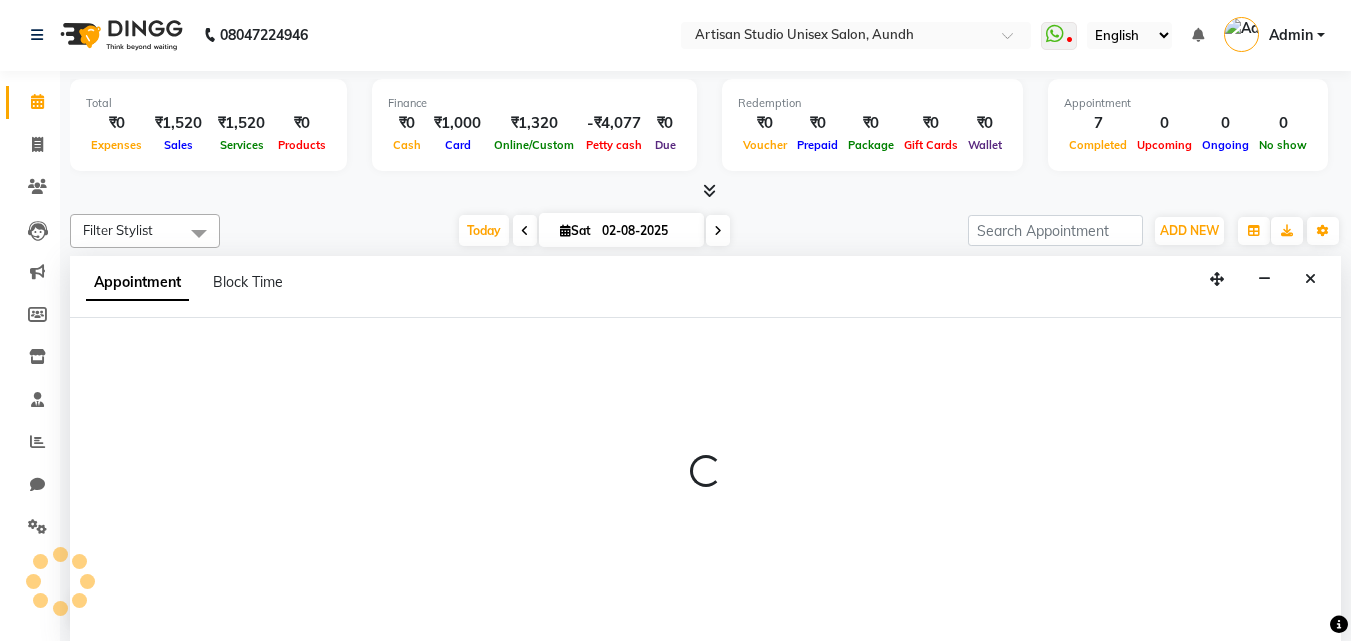 select on "31468" 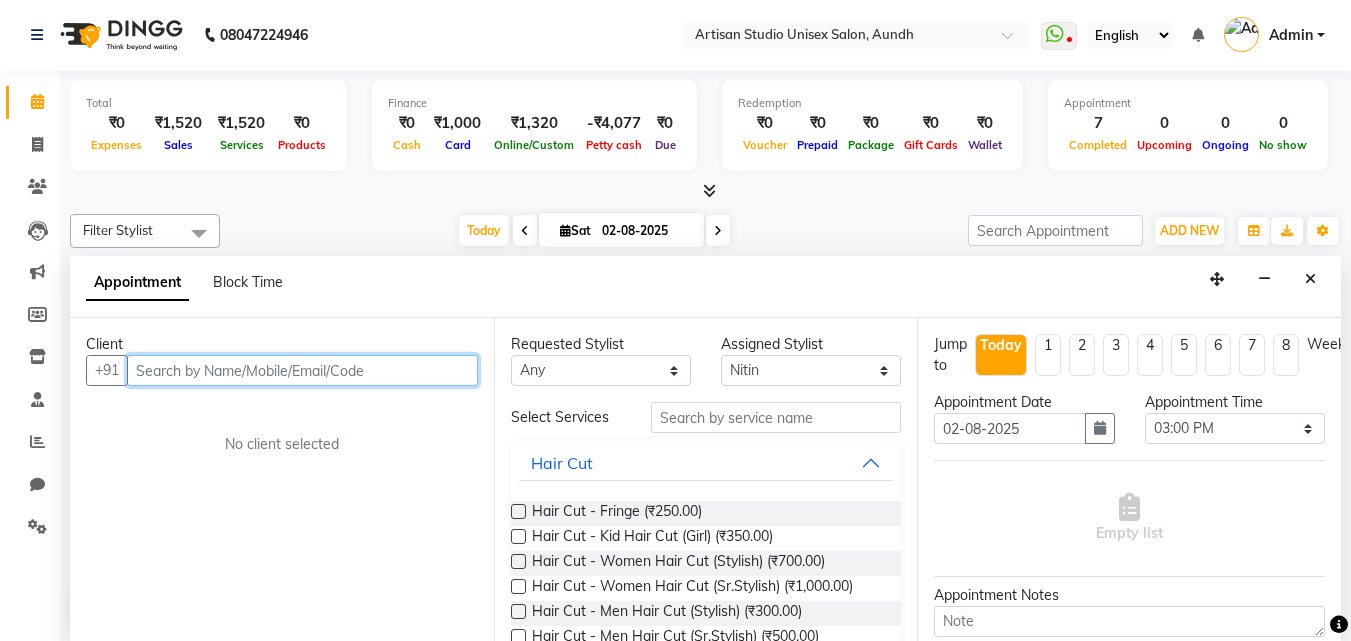 drag, startPoint x: 301, startPoint y: 374, endPoint x: 306, endPoint y: 386, distance: 13 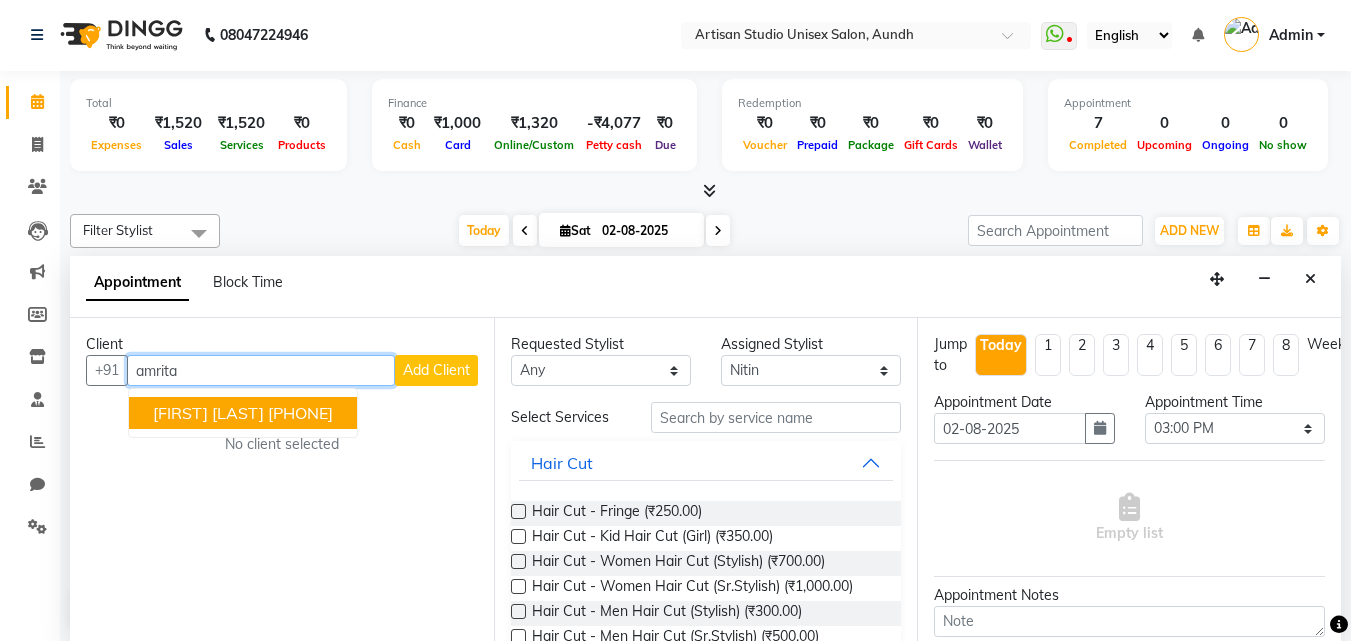 click on "[FIRST] [LAST]" at bounding box center (208, 413) 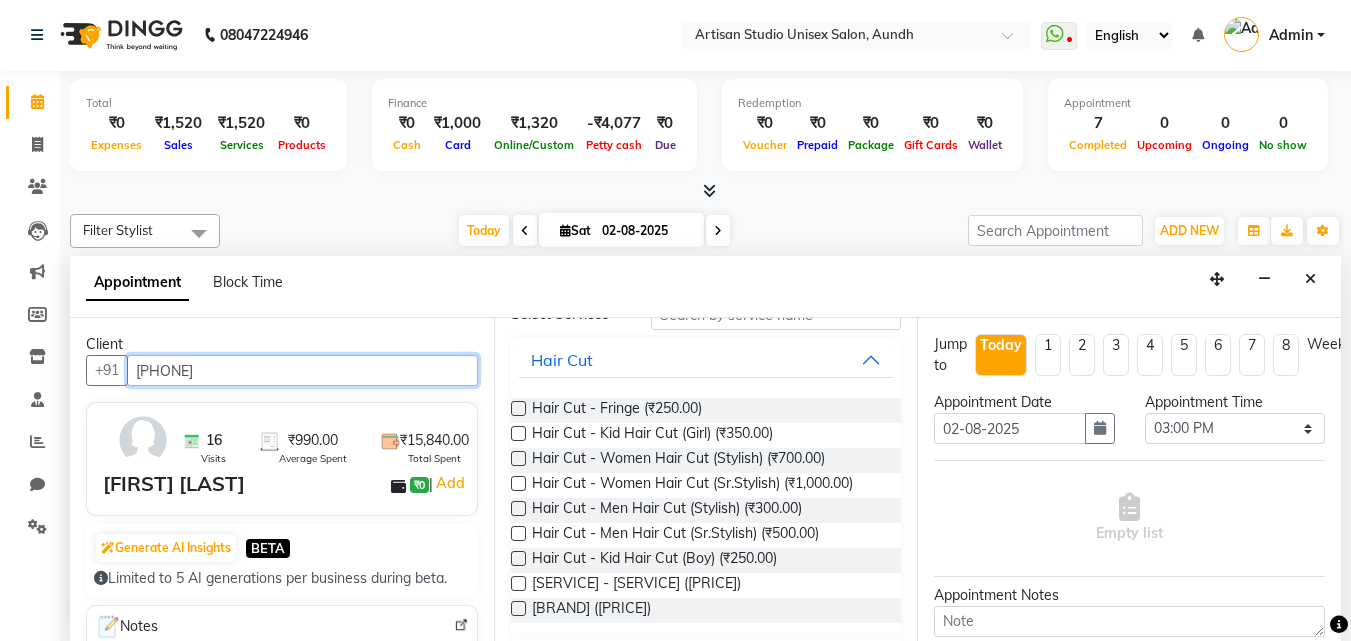 scroll, scrollTop: 200, scrollLeft: 0, axis: vertical 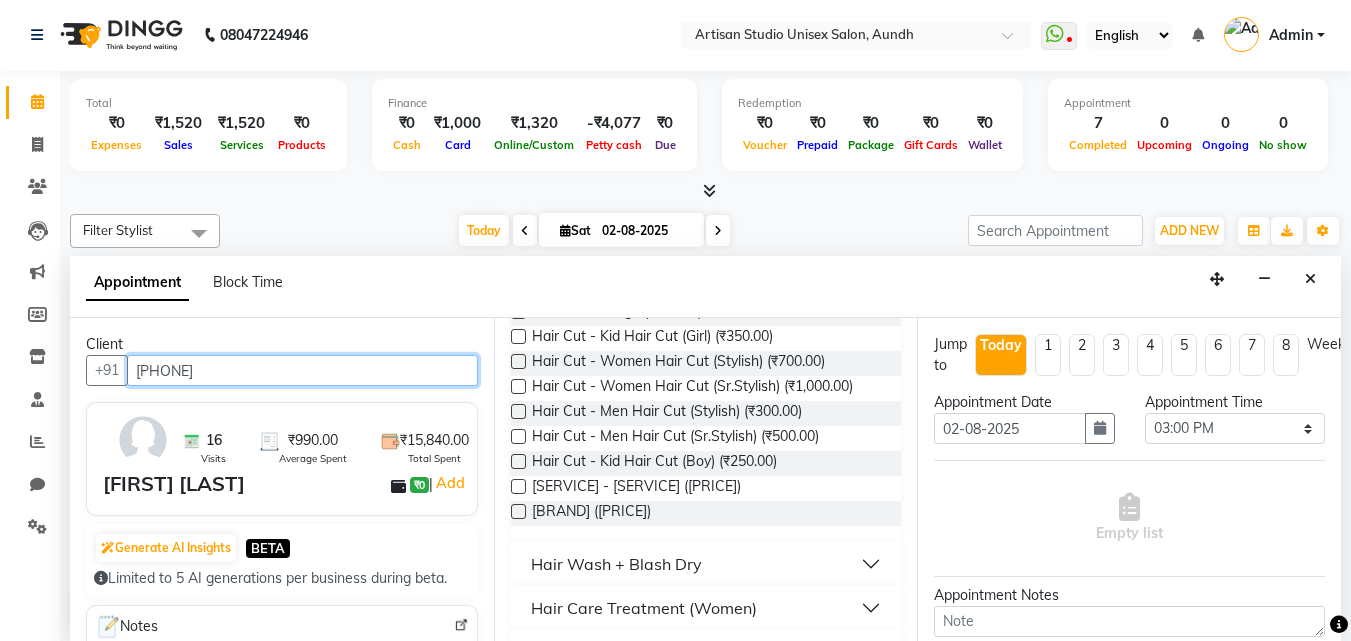 type on "[PHONE]" 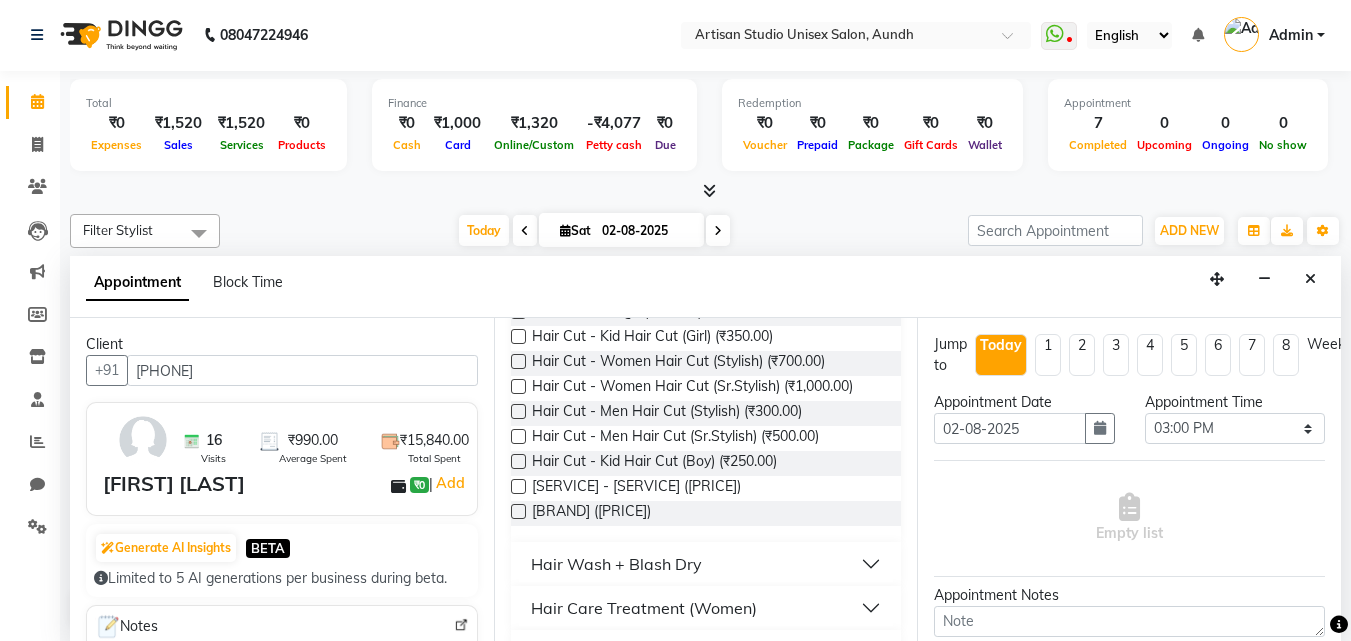 click at bounding box center (518, 486) 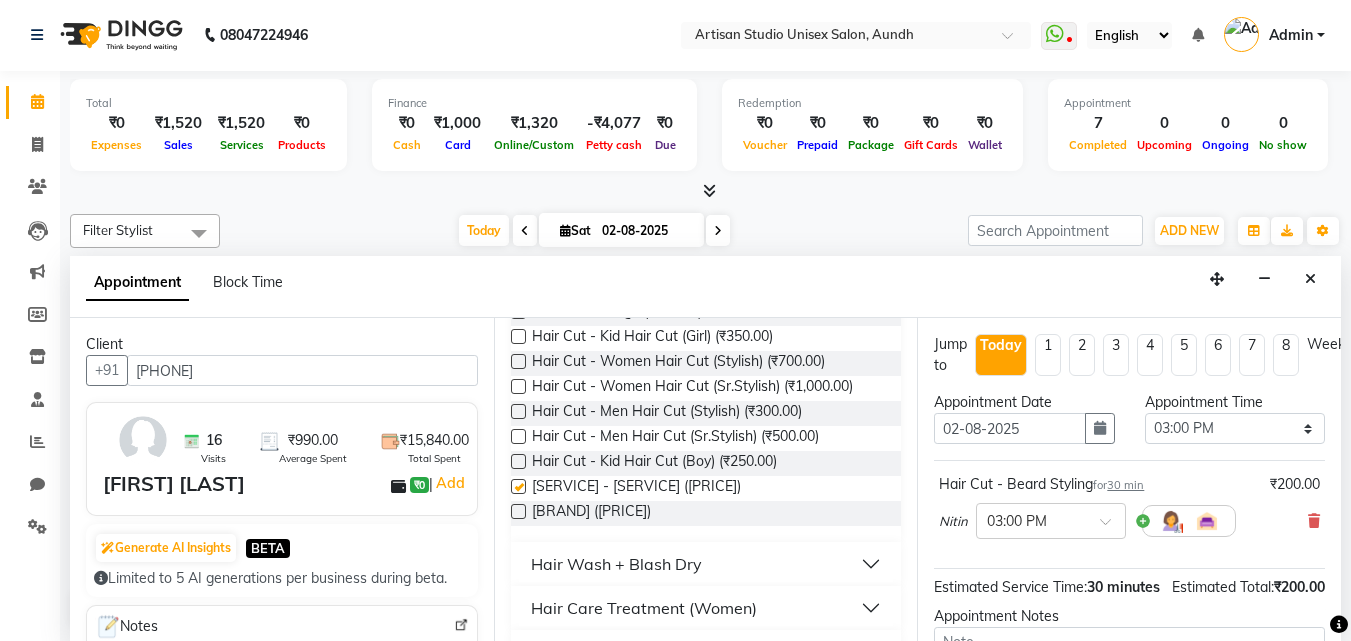 checkbox on "false" 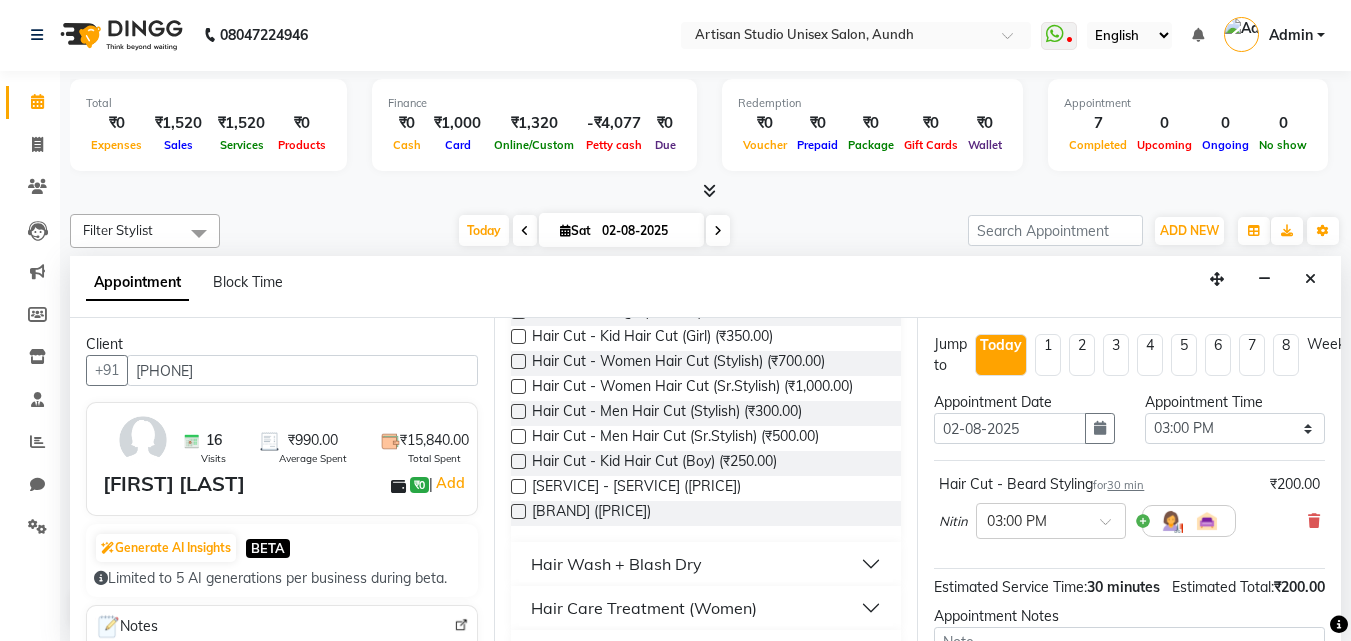 click at bounding box center (518, 386) 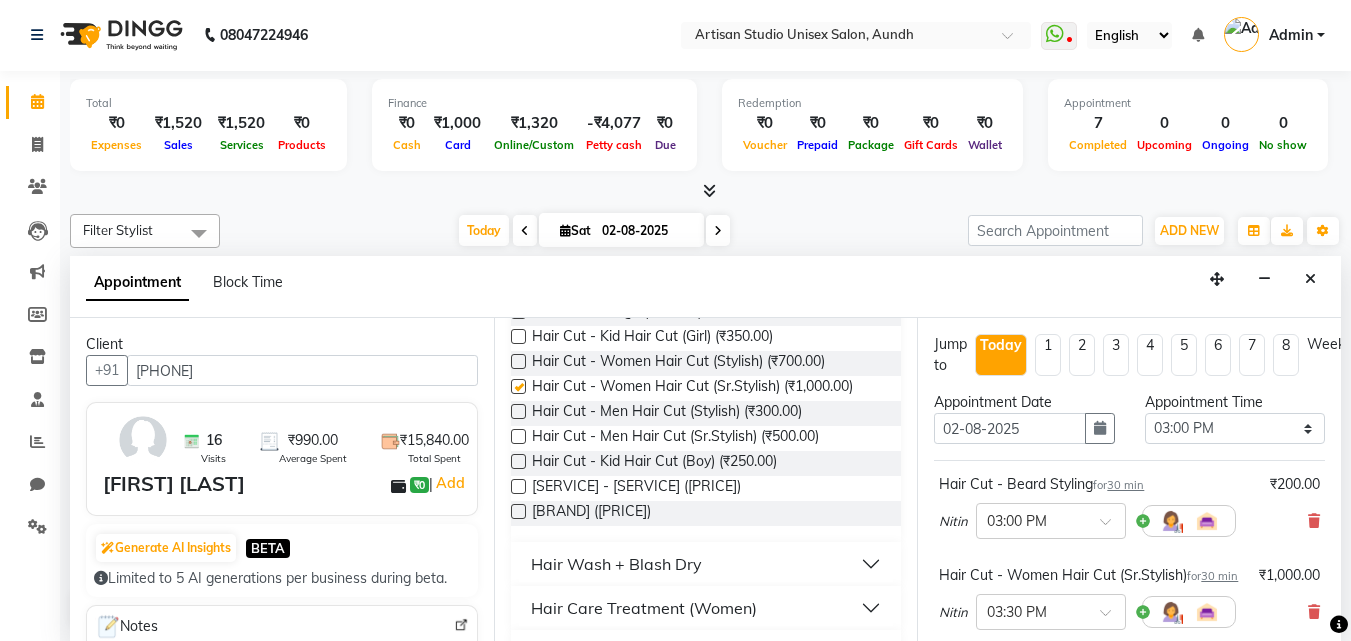 checkbox on "false" 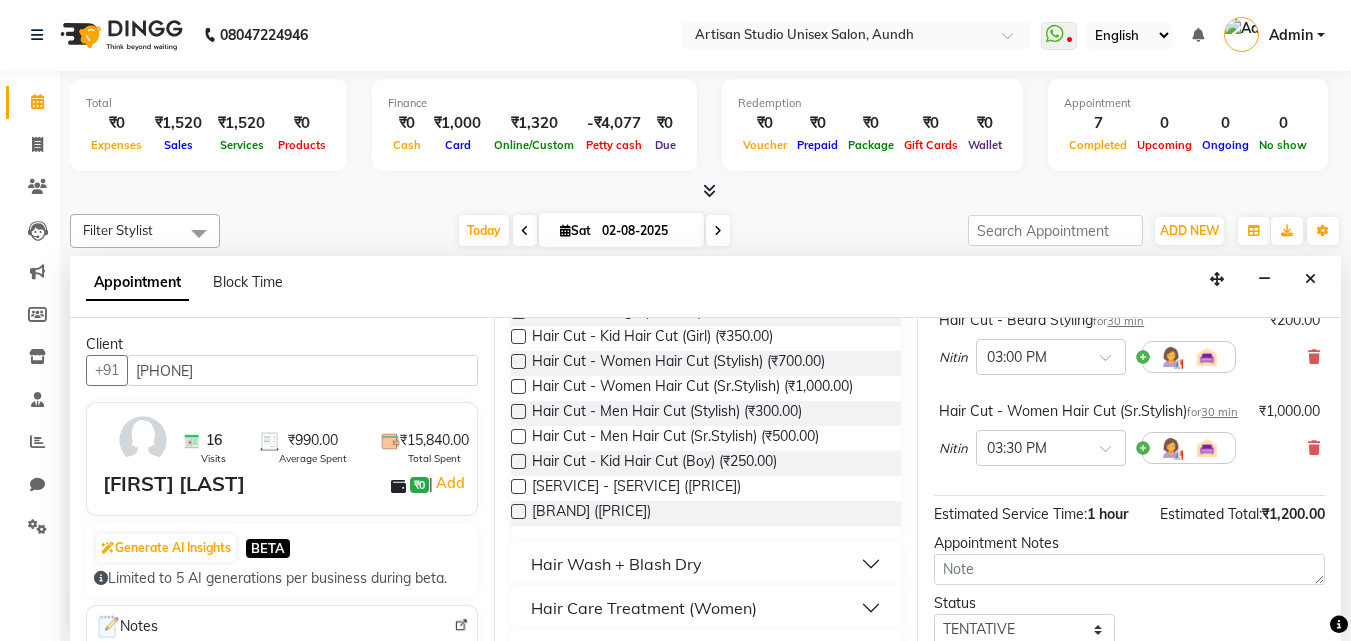 scroll, scrollTop: 330, scrollLeft: 0, axis: vertical 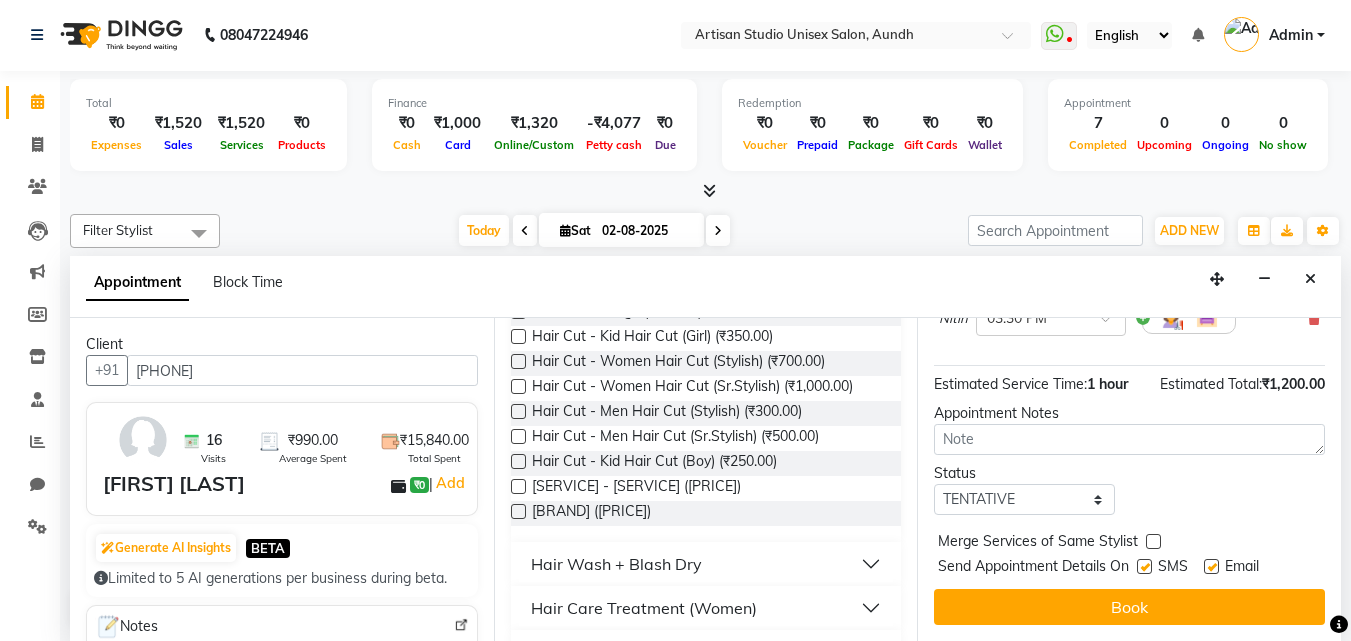 click on "Send Appointment Details On SMS Email" at bounding box center (1131, 568) 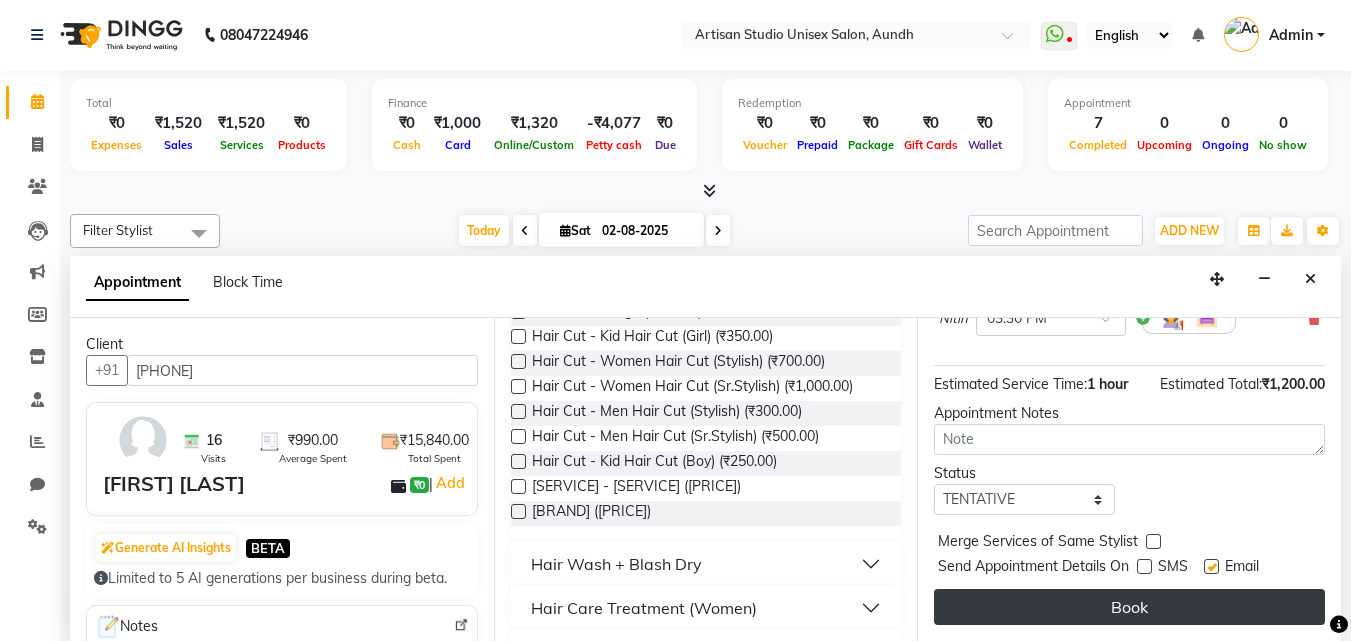click on "Book" at bounding box center [1129, 607] 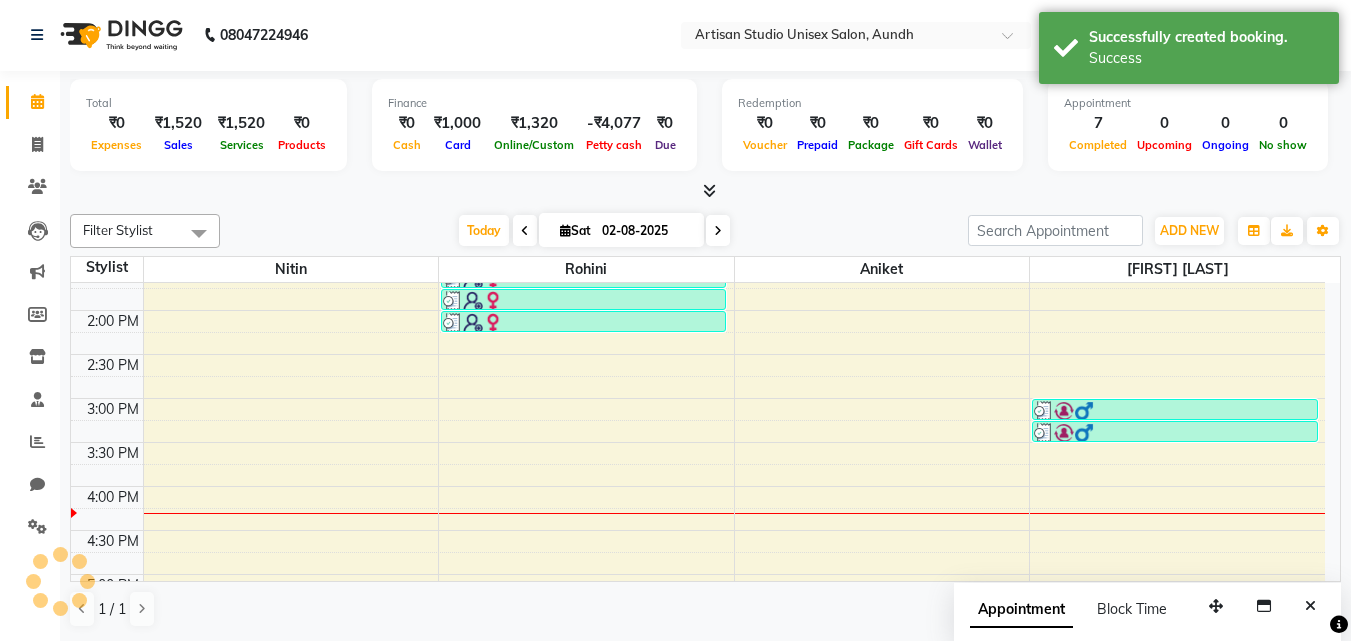 scroll, scrollTop: 0, scrollLeft: 0, axis: both 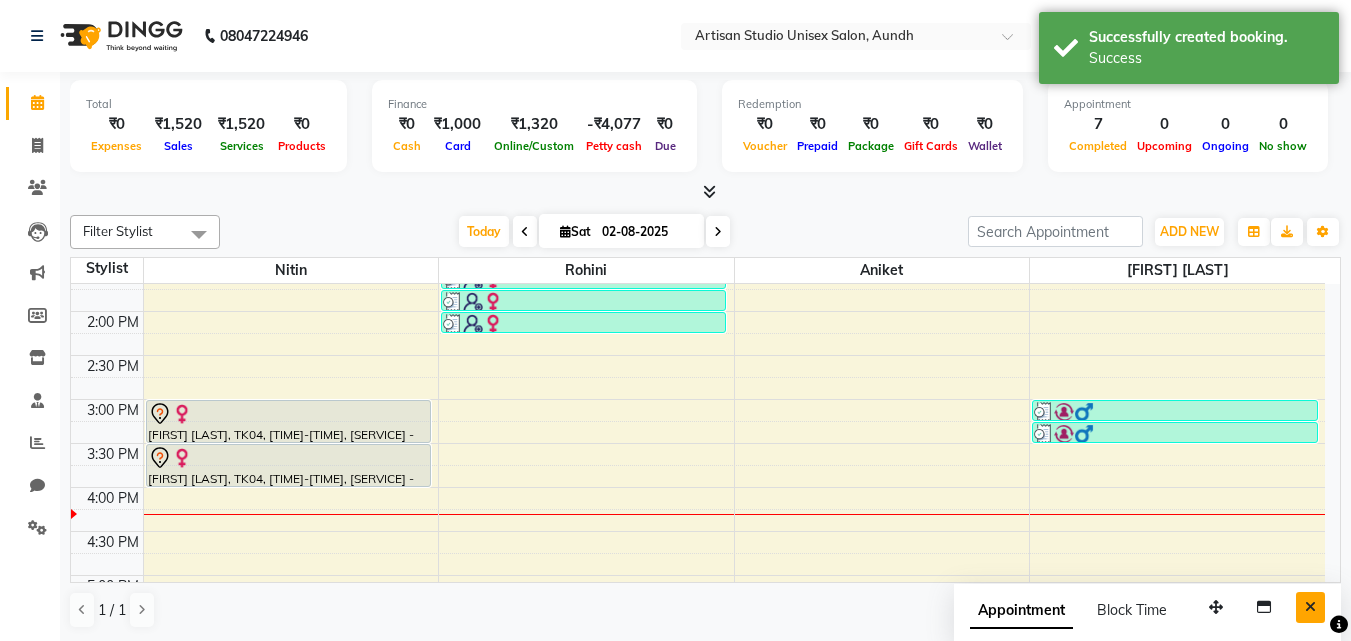 click at bounding box center (1310, 607) 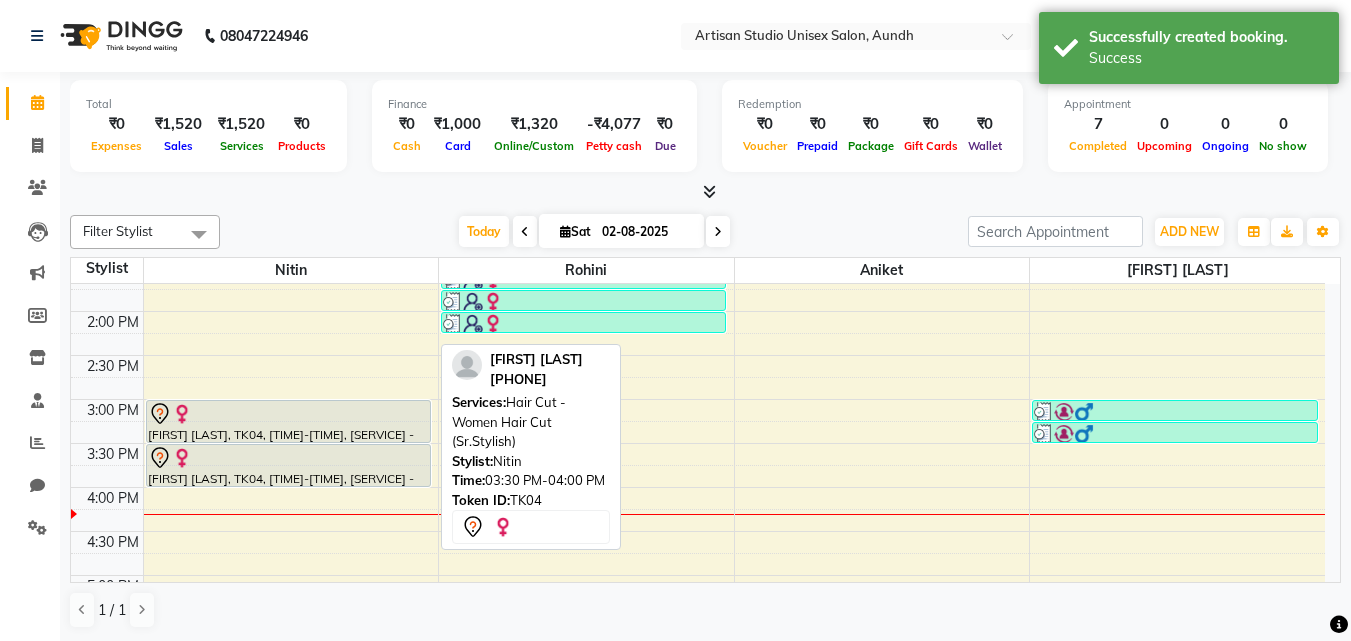 click at bounding box center (288, 458) 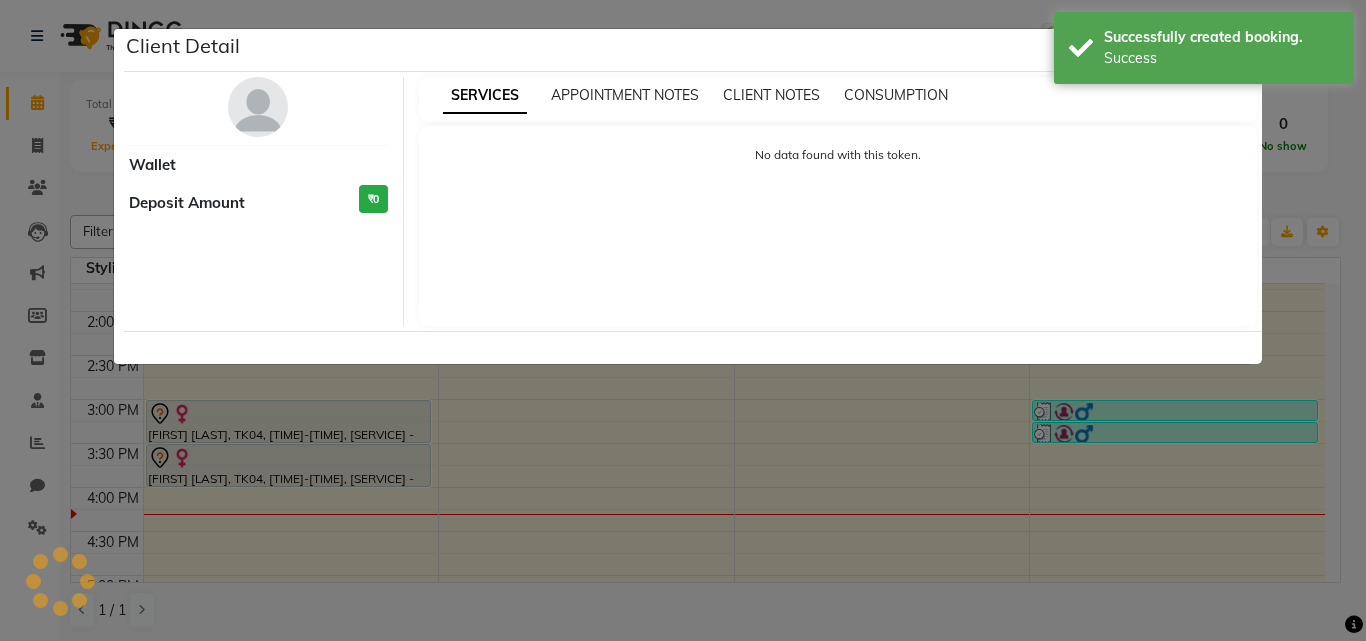 select on "7" 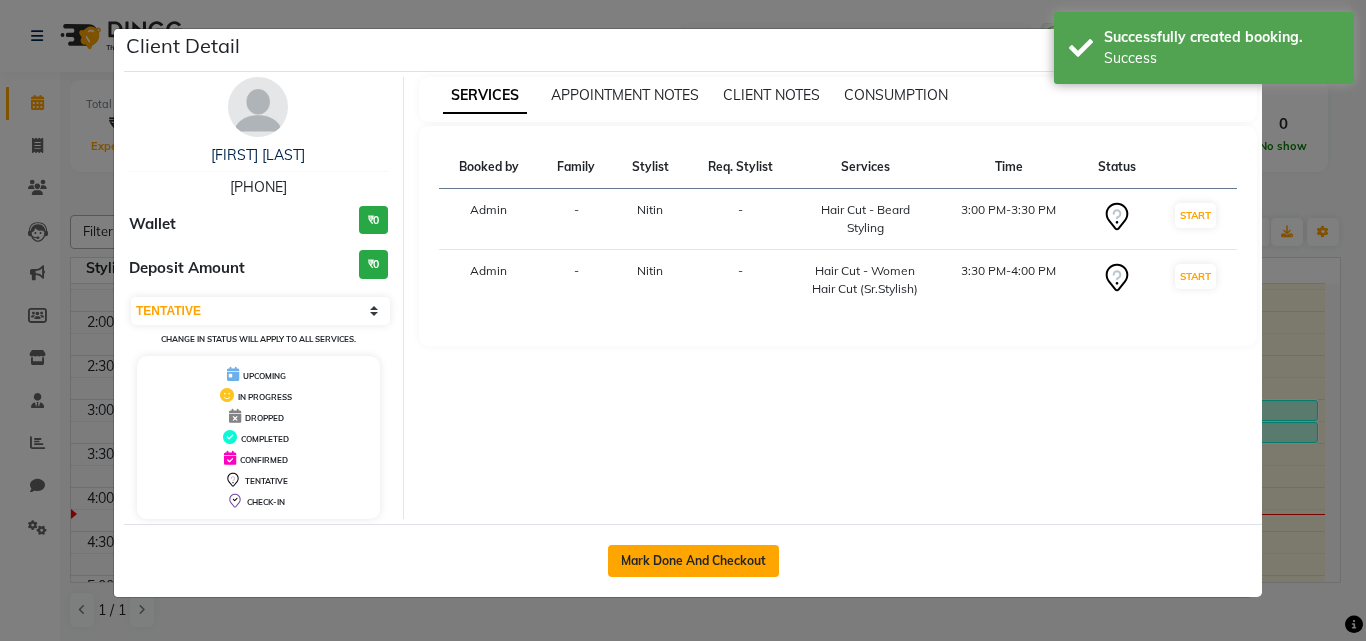 click on "Mark Done And Checkout" 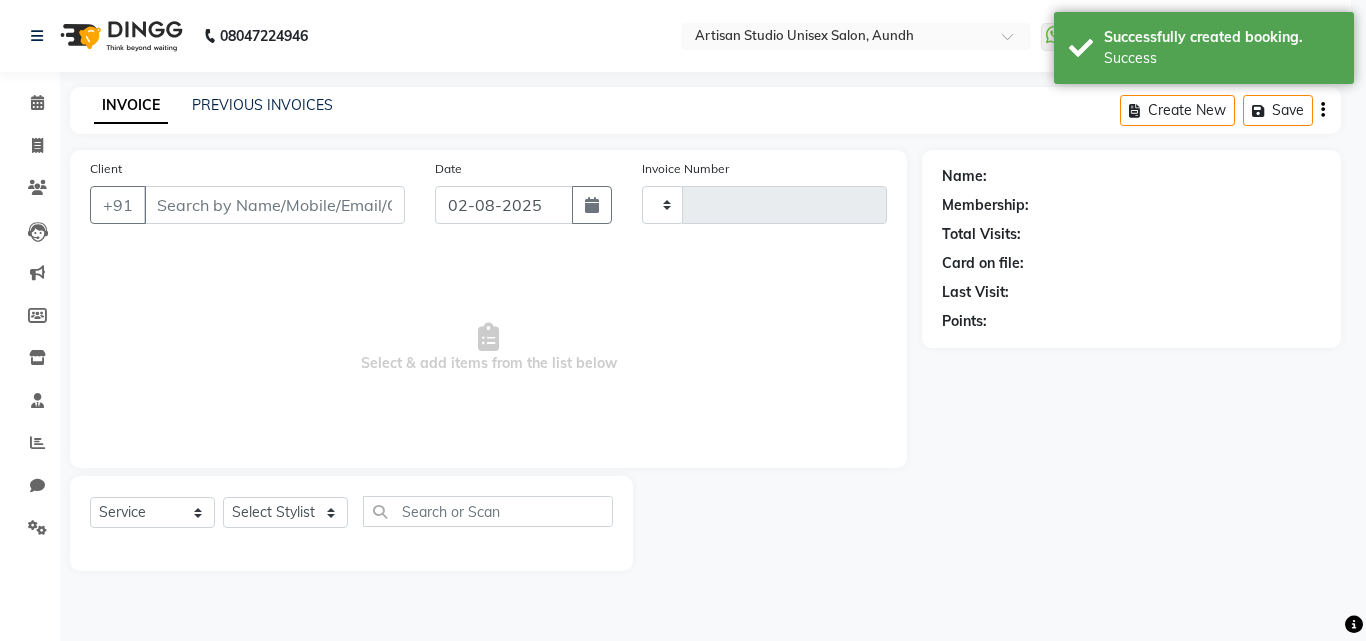 type on "0802" 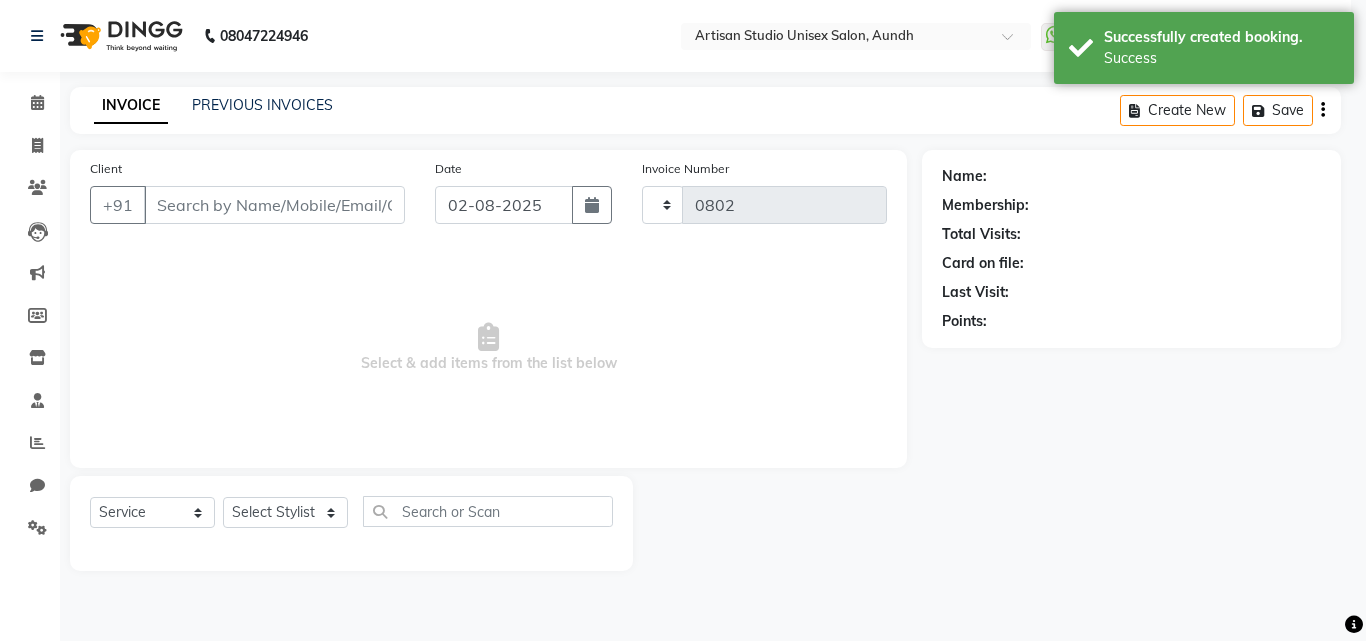 select on "4913" 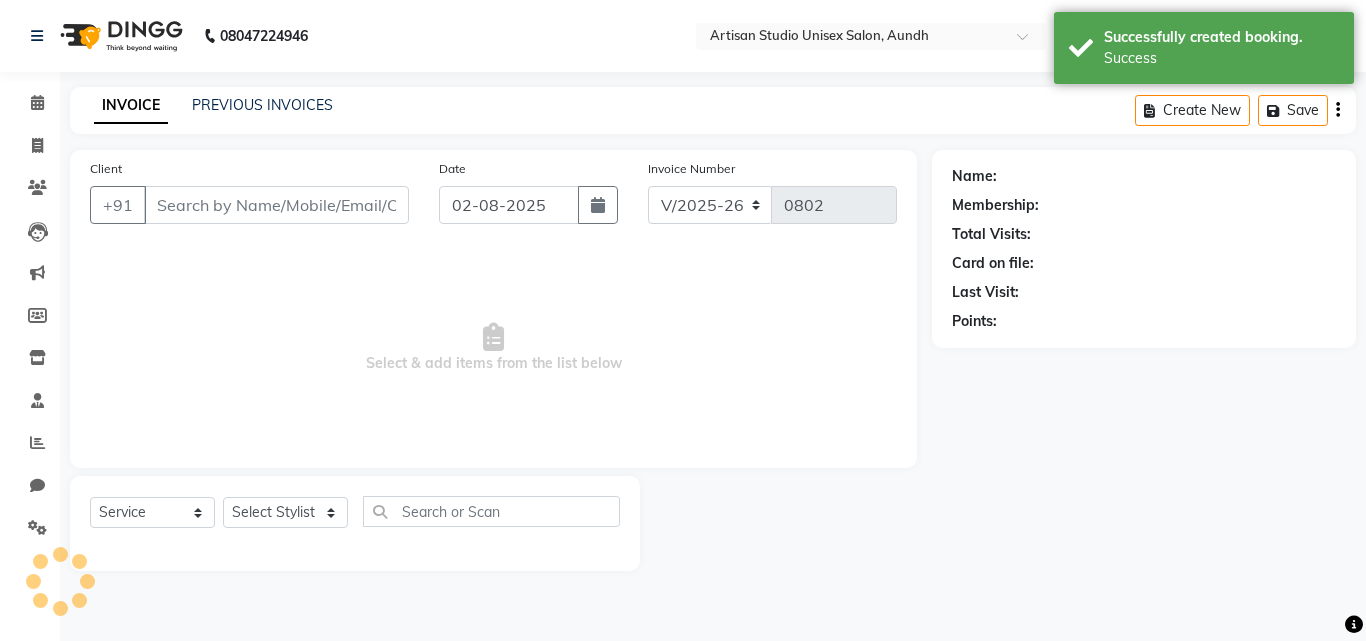 type on "[PHONE]" 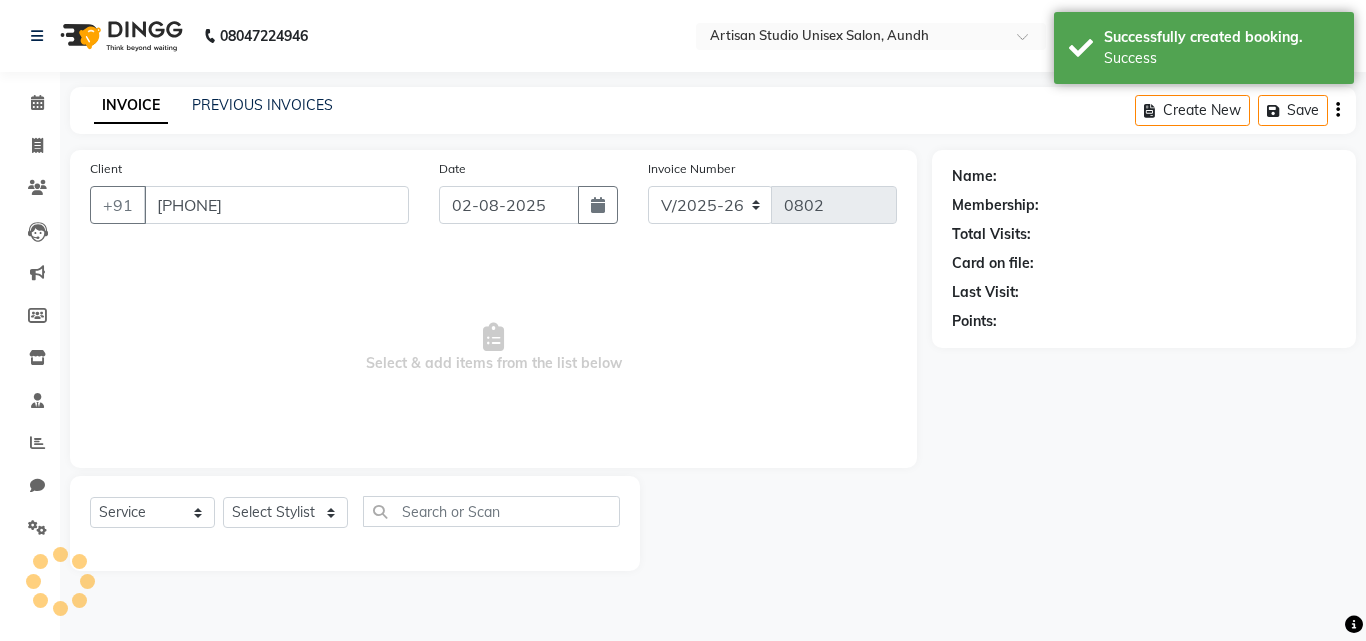 select on "31468" 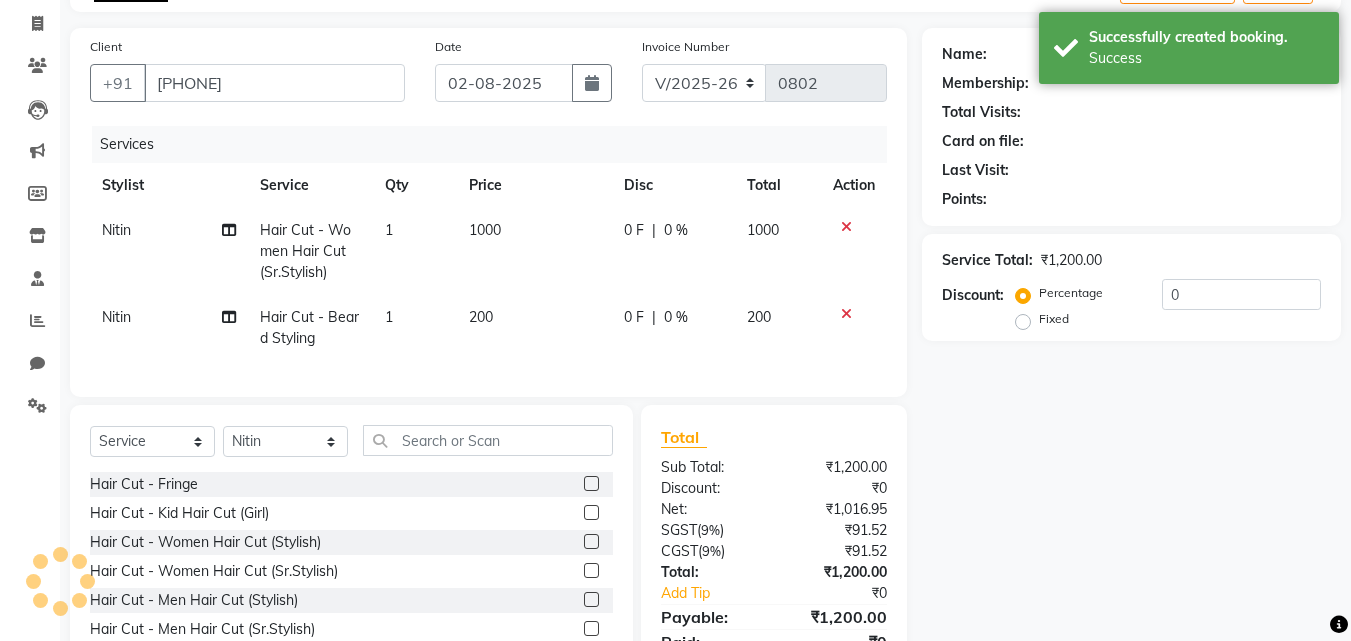 scroll, scrollTop: 200, scrollLeft: 0, axis: vertical 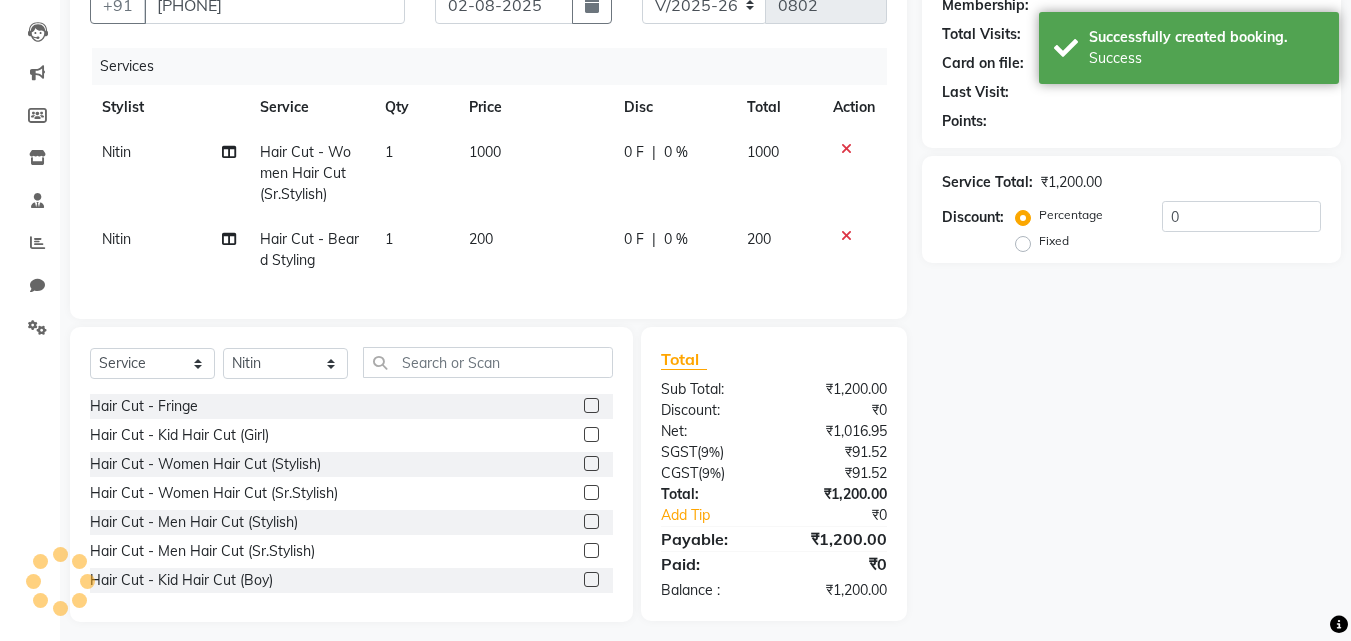 click on "200" 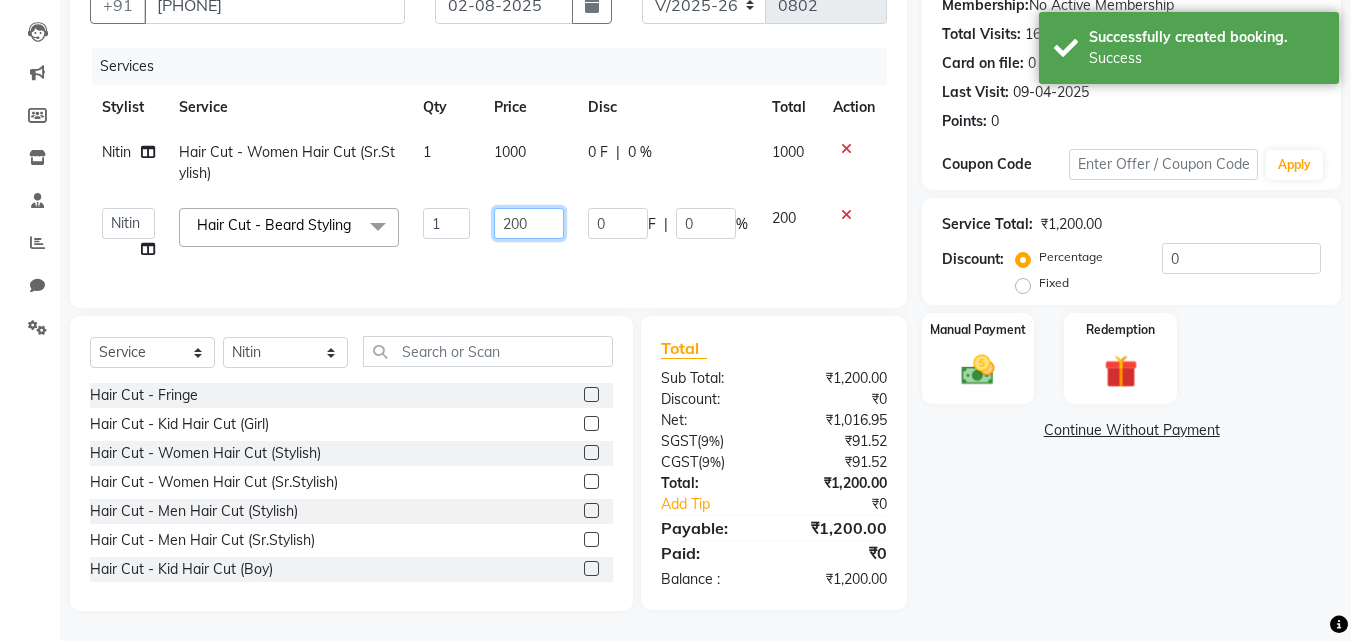 click on "200" 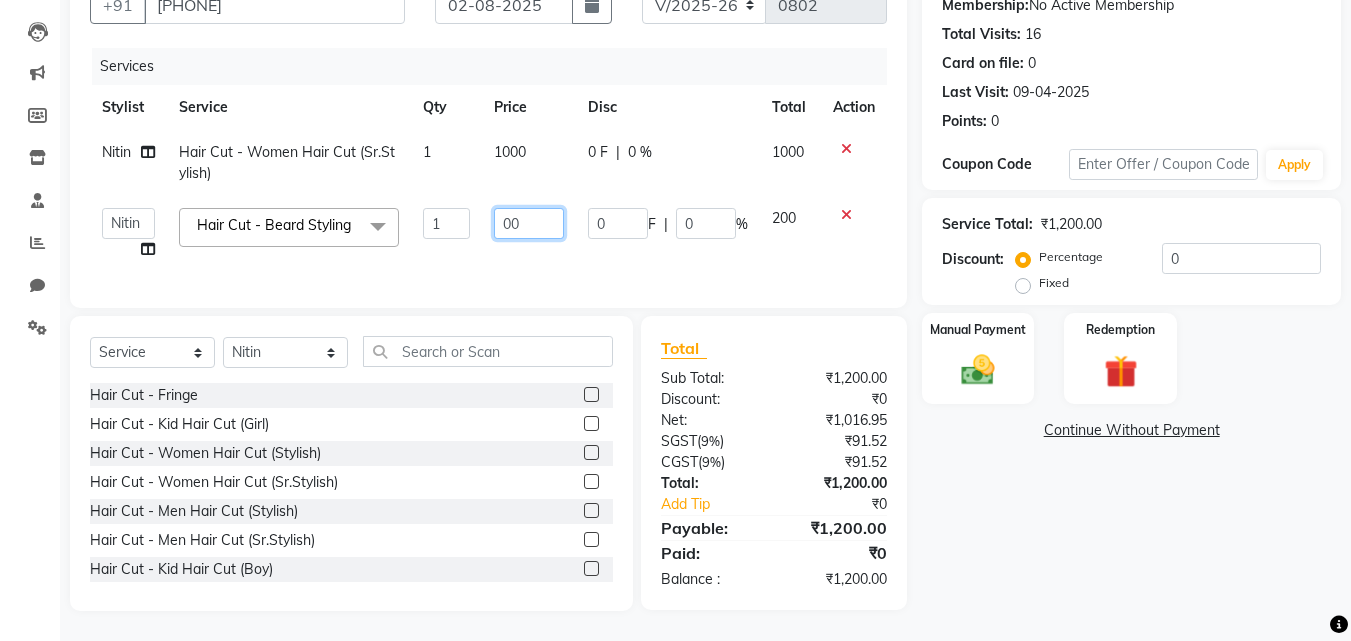 type on "300" 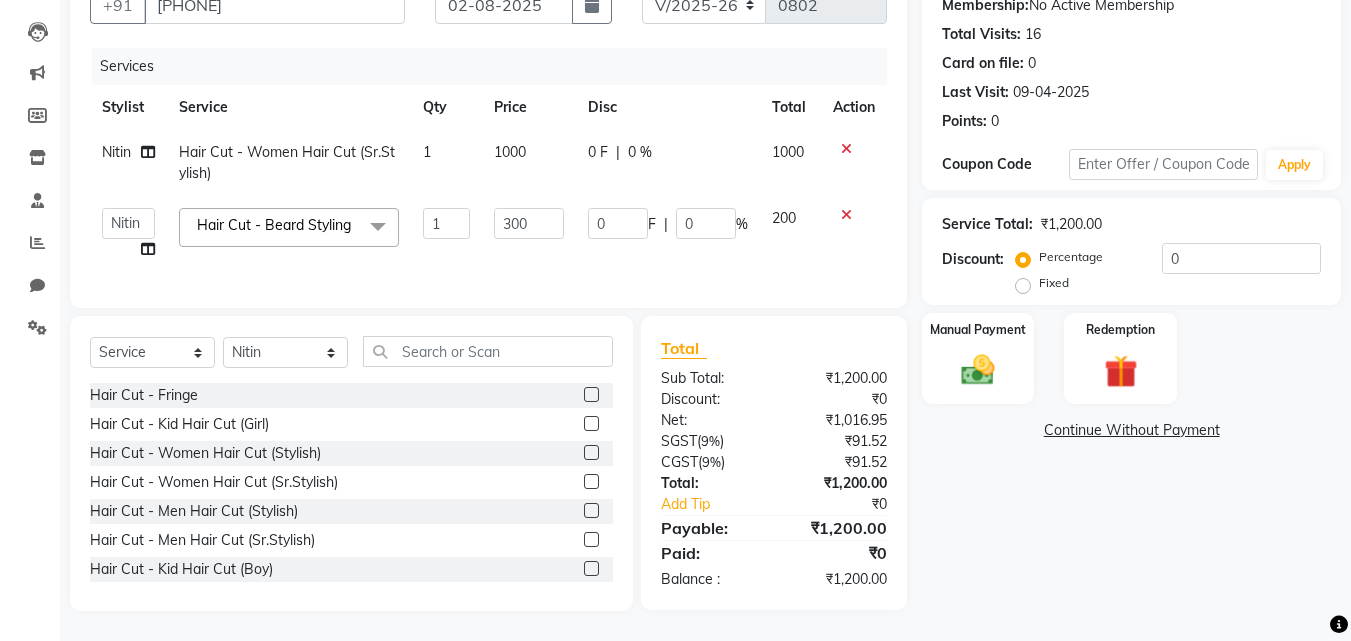click on "Last Visit:   [DATE]" 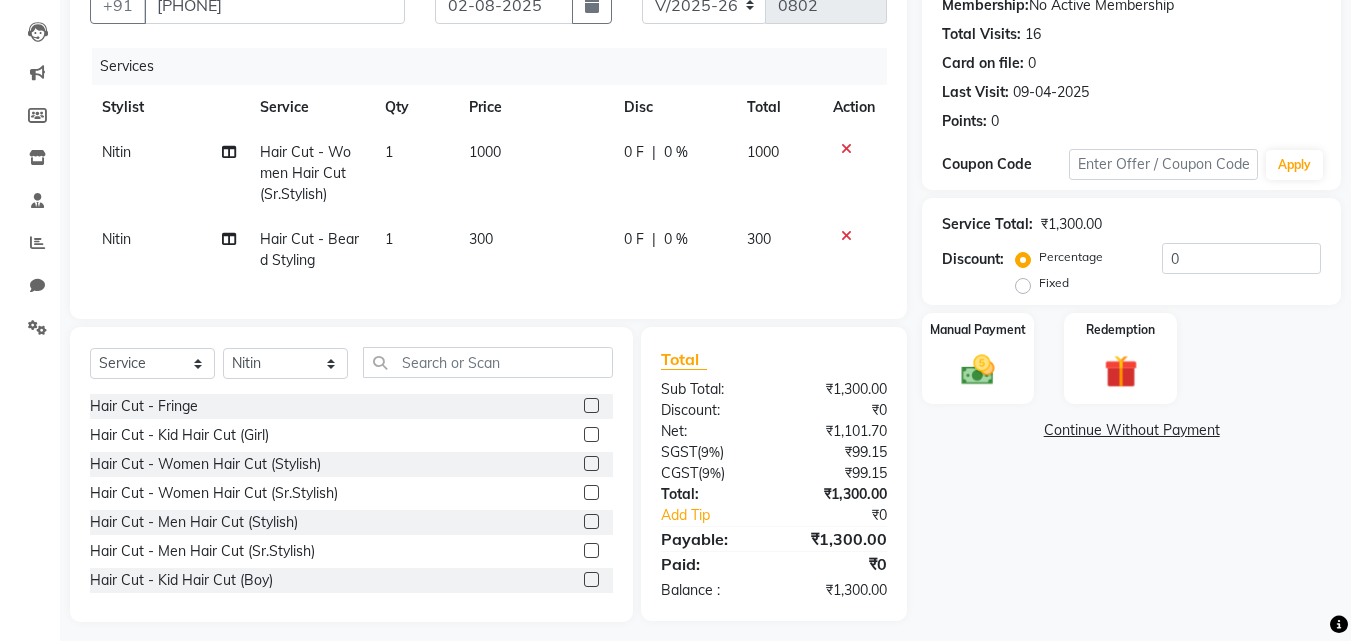 scroll, scrollTop: 226, scrollLeft: 0, axis: vertical 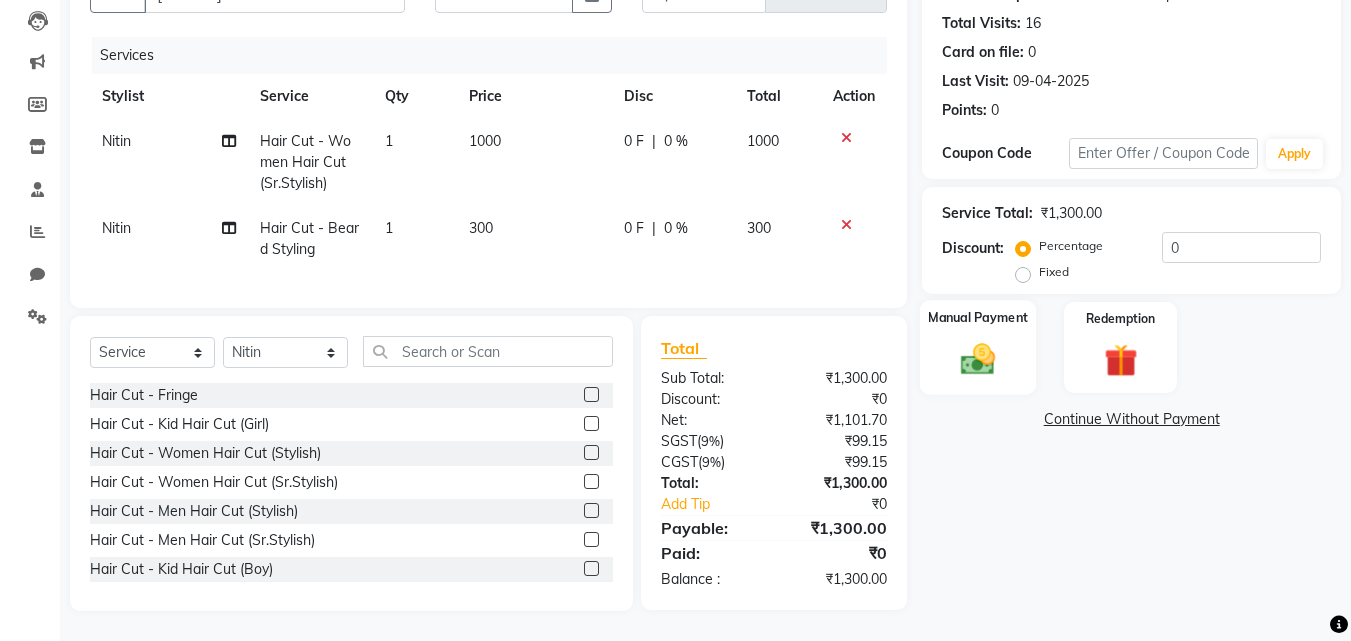 click 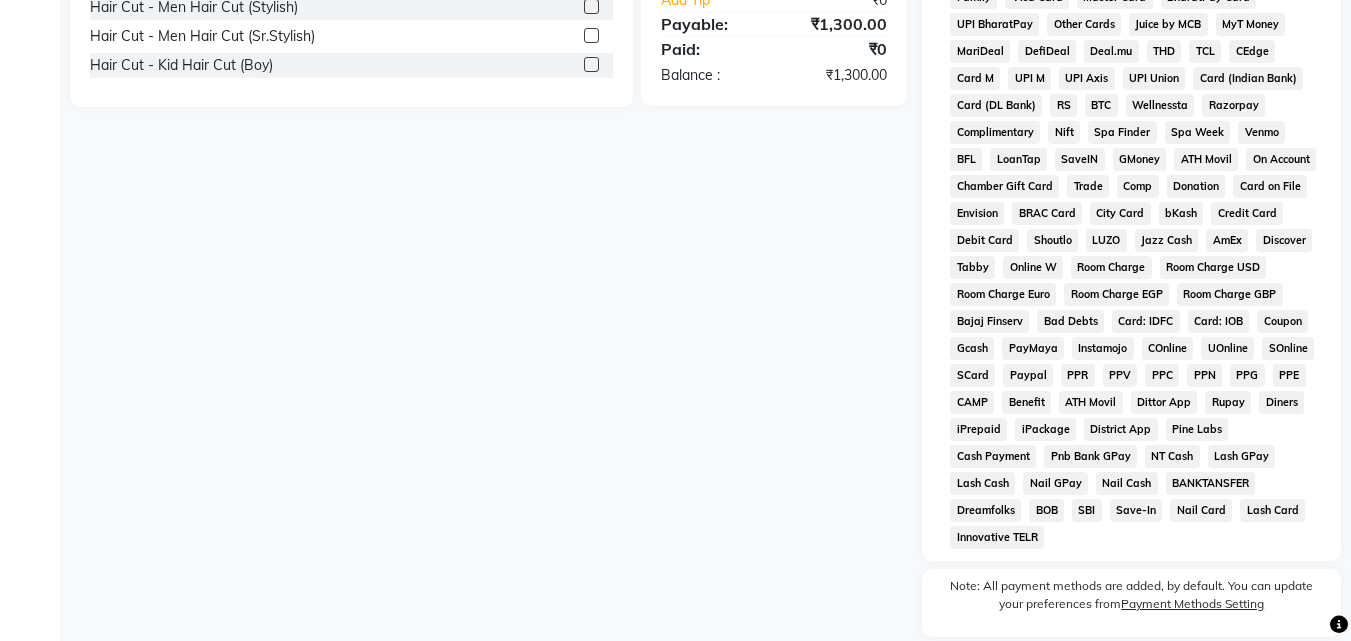 scroll, scrollTop: 755, scrollLeft: 0, axis: vertical 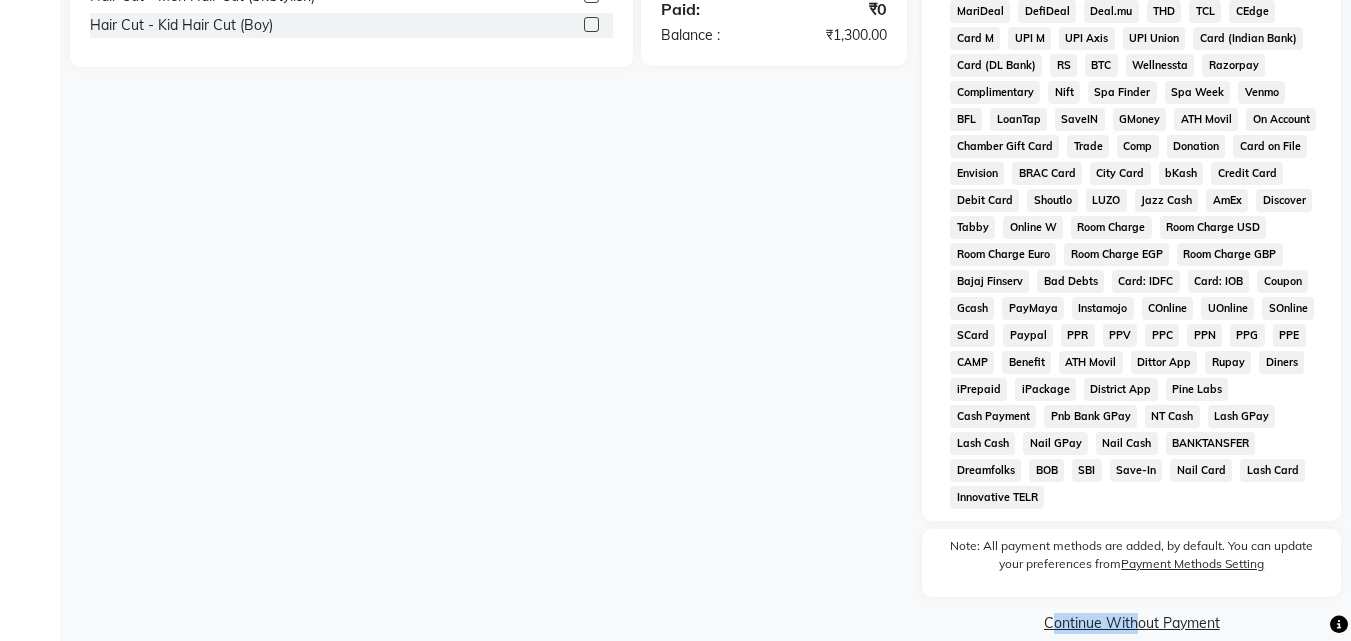 click on "Continue Without Payment" 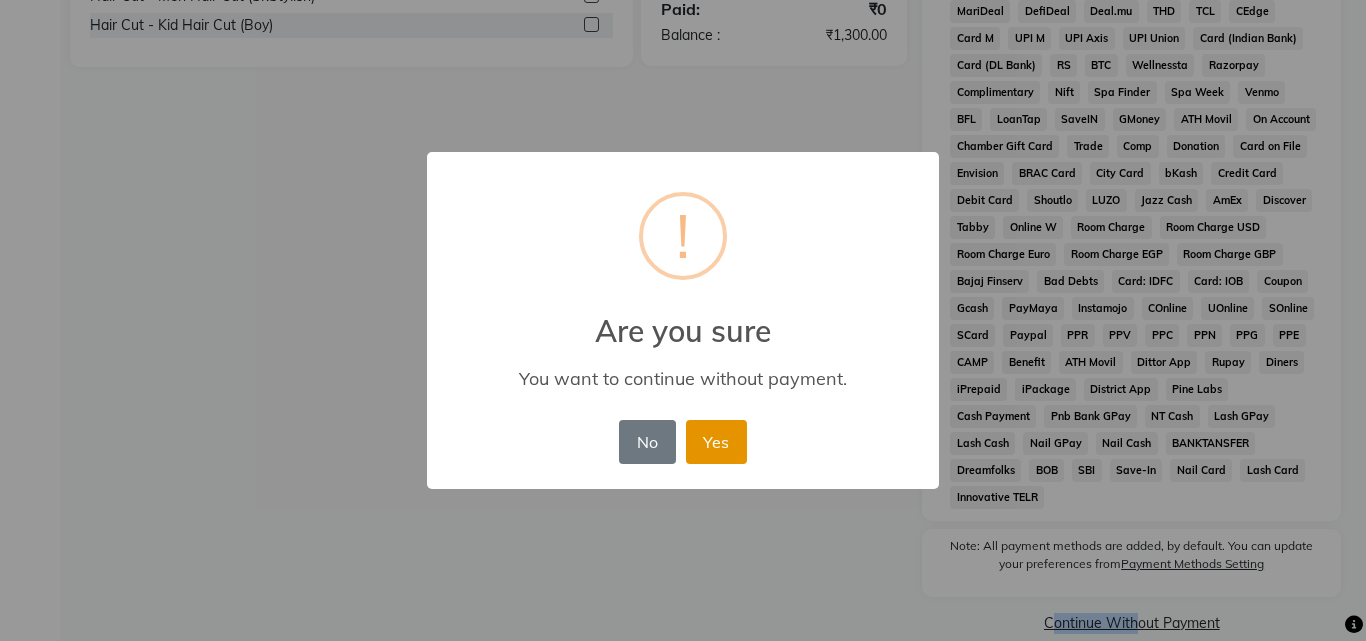 click on "Yes" at bounding box center (716, 442) 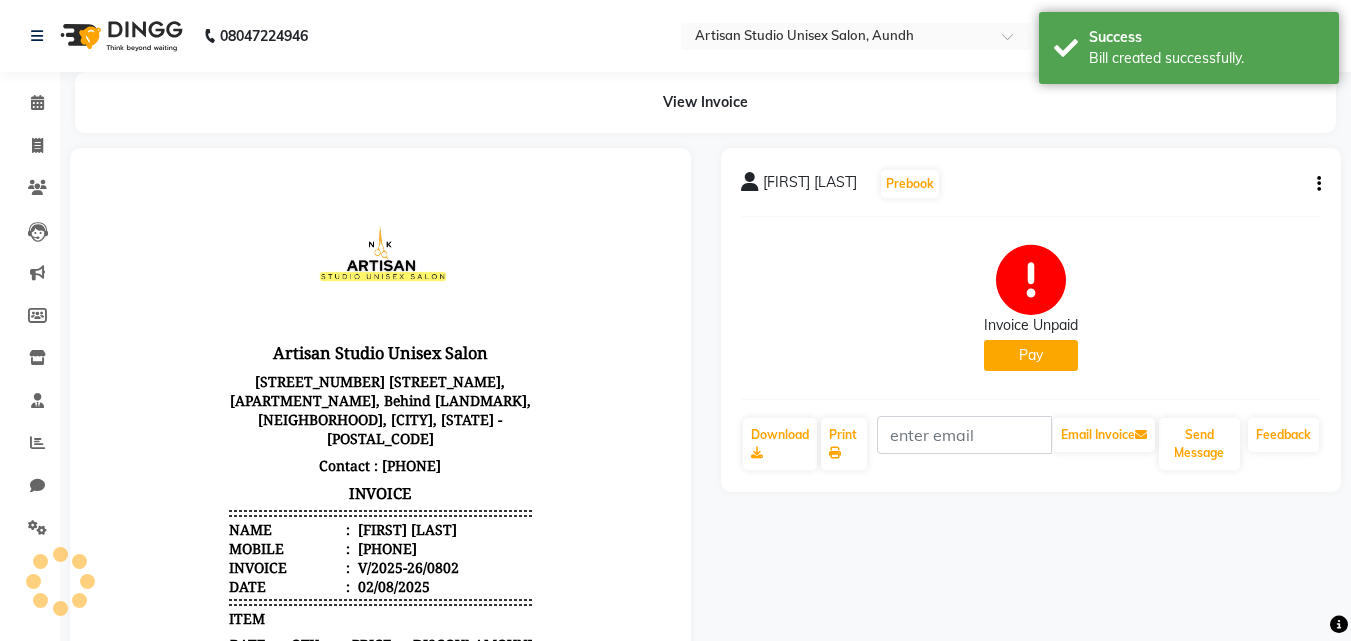 scroll, scrollTop: 0, scrollLeft: 0, axis: both 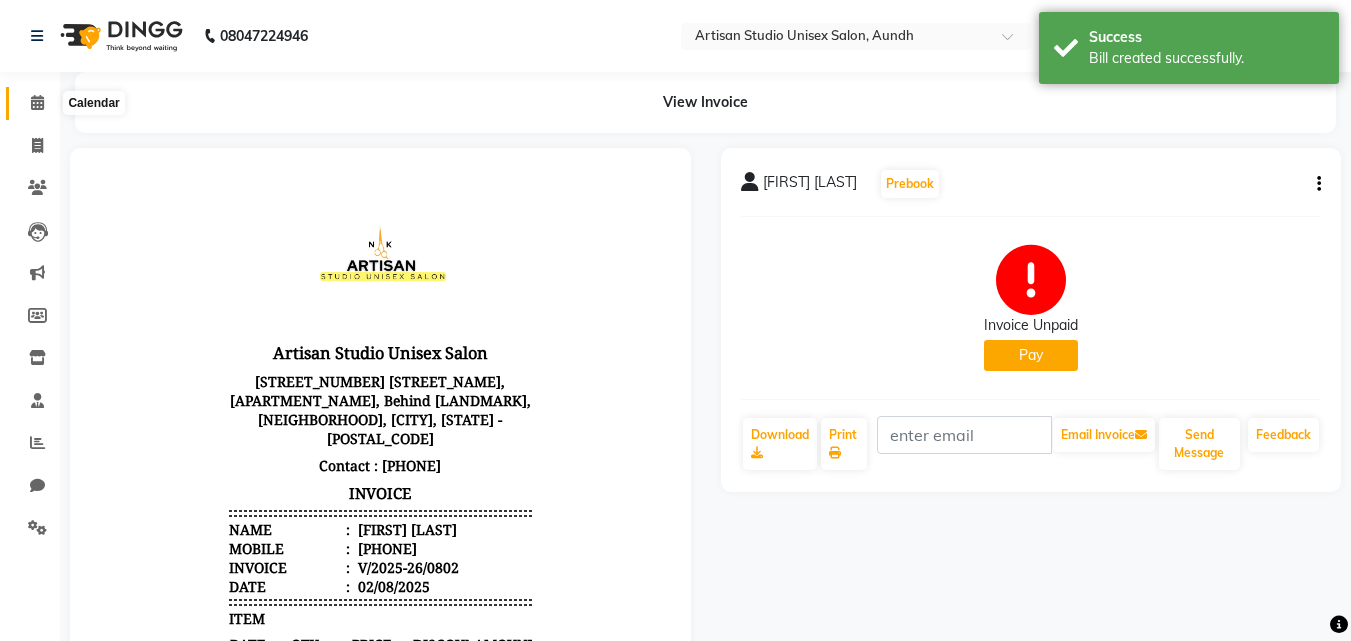 click 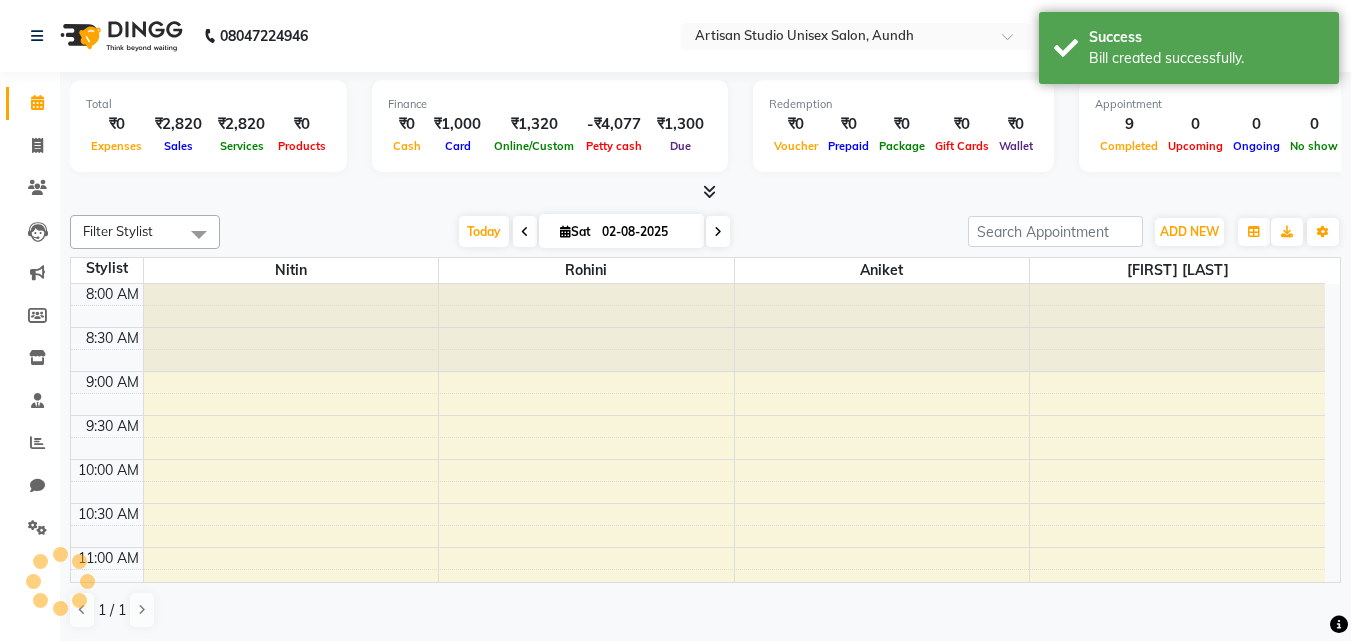 scroll, scrollTop: 0, scrollLeft: 0, axis: both 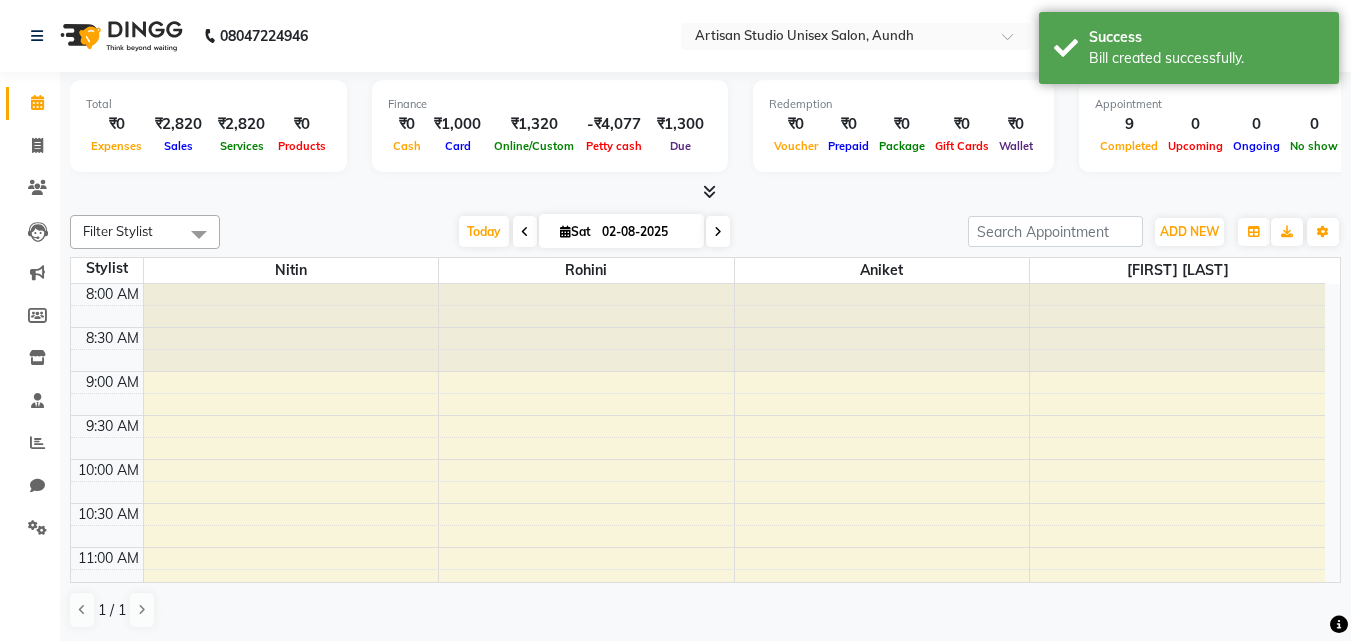 click at bounding box center (709, 191) 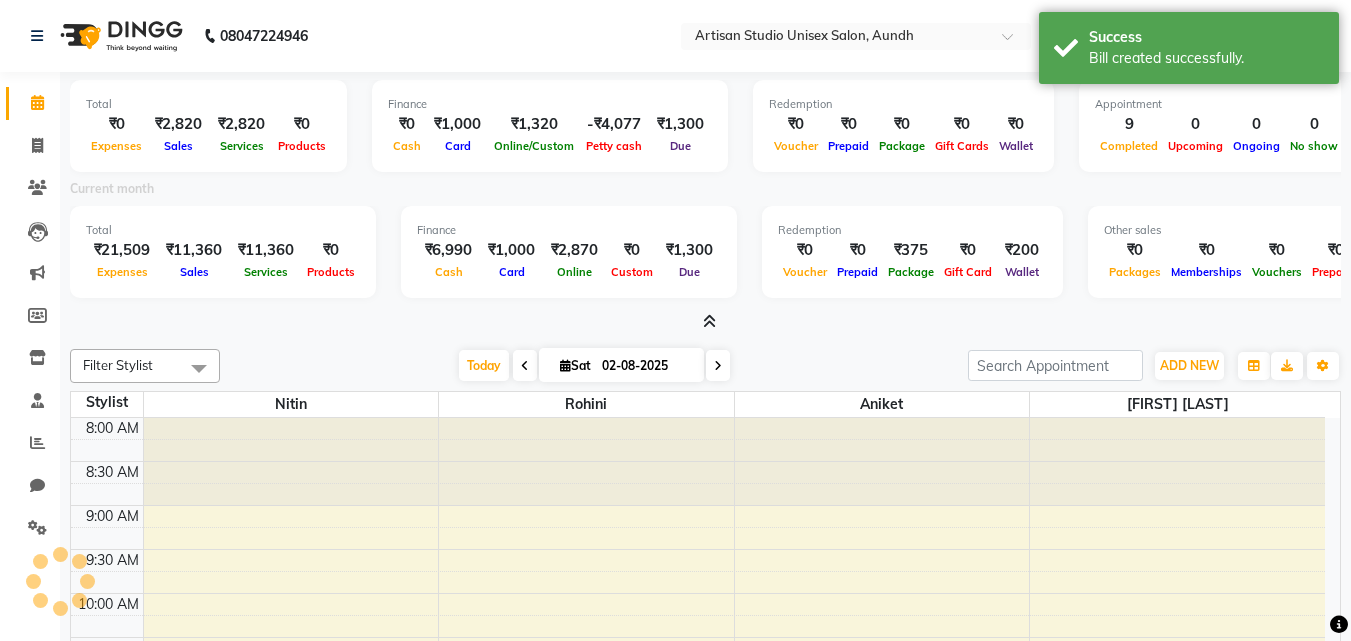 click at bounding box center (705, 322) 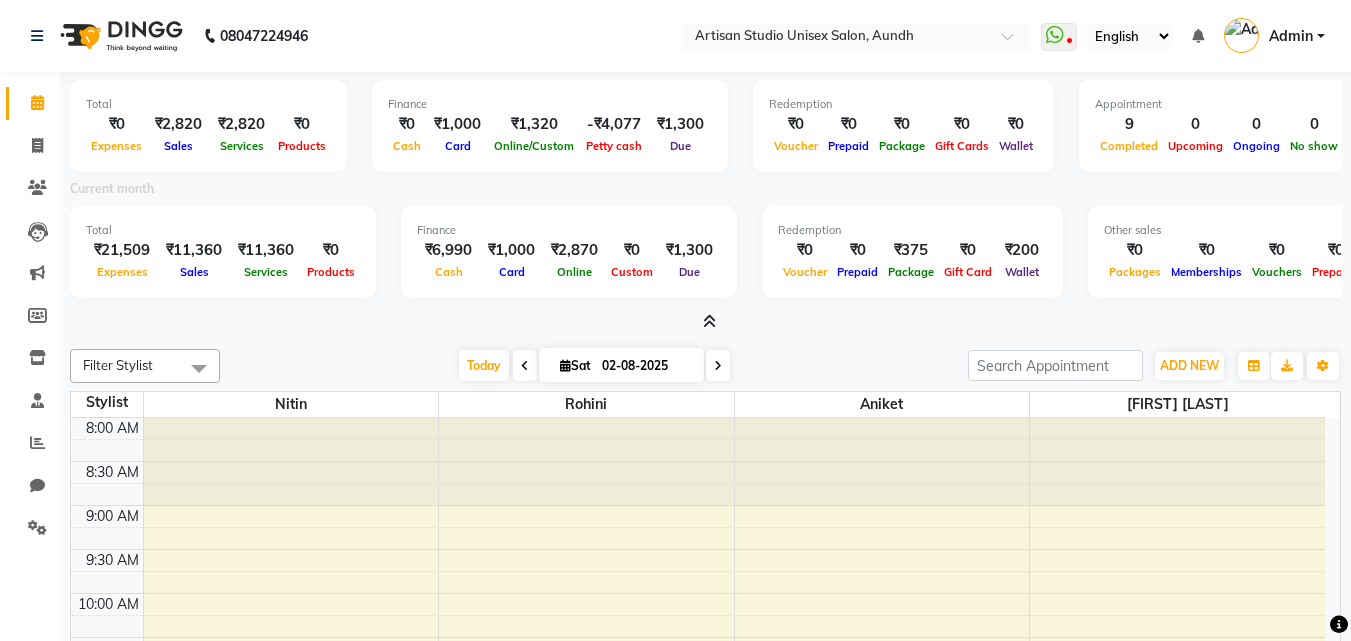 click at bounding box center (709, 321) 